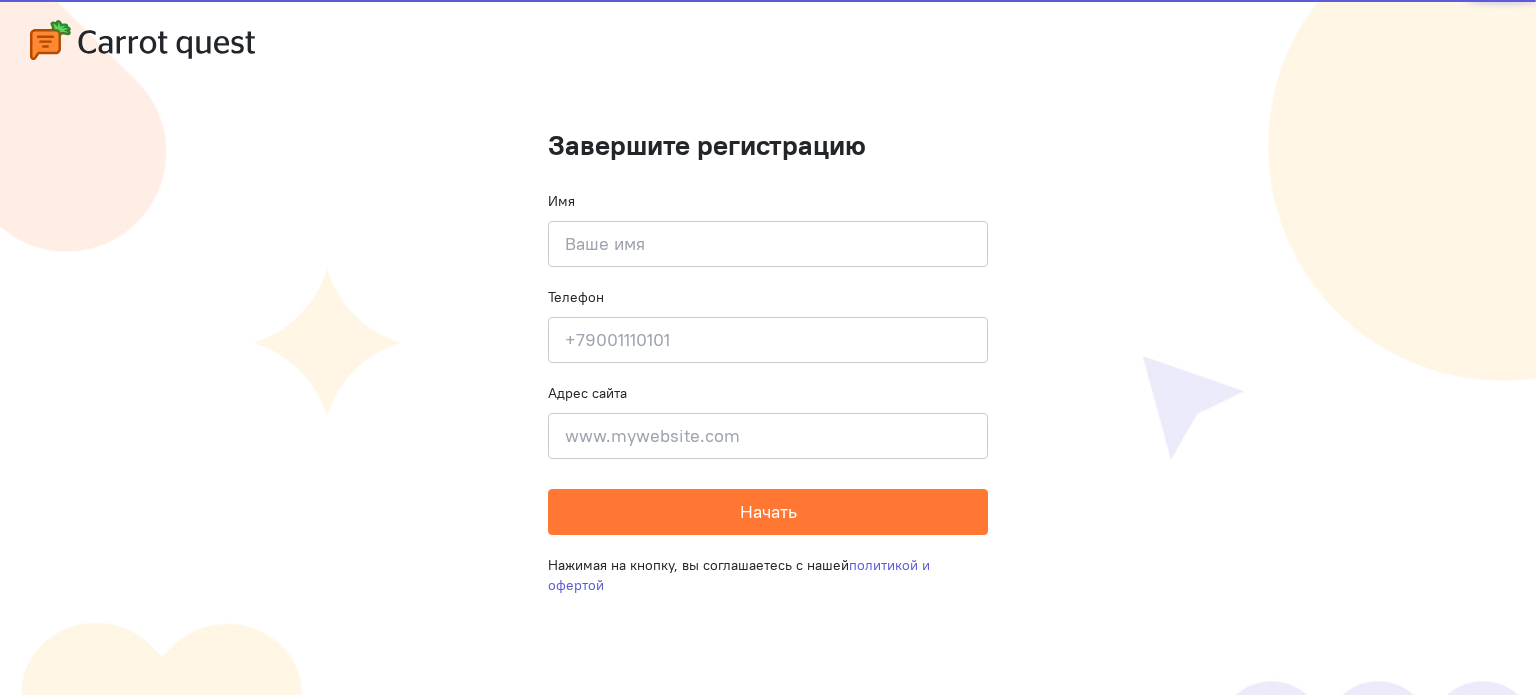 scroll, scrollTop: 0, scrollLeft: 0, axis: both 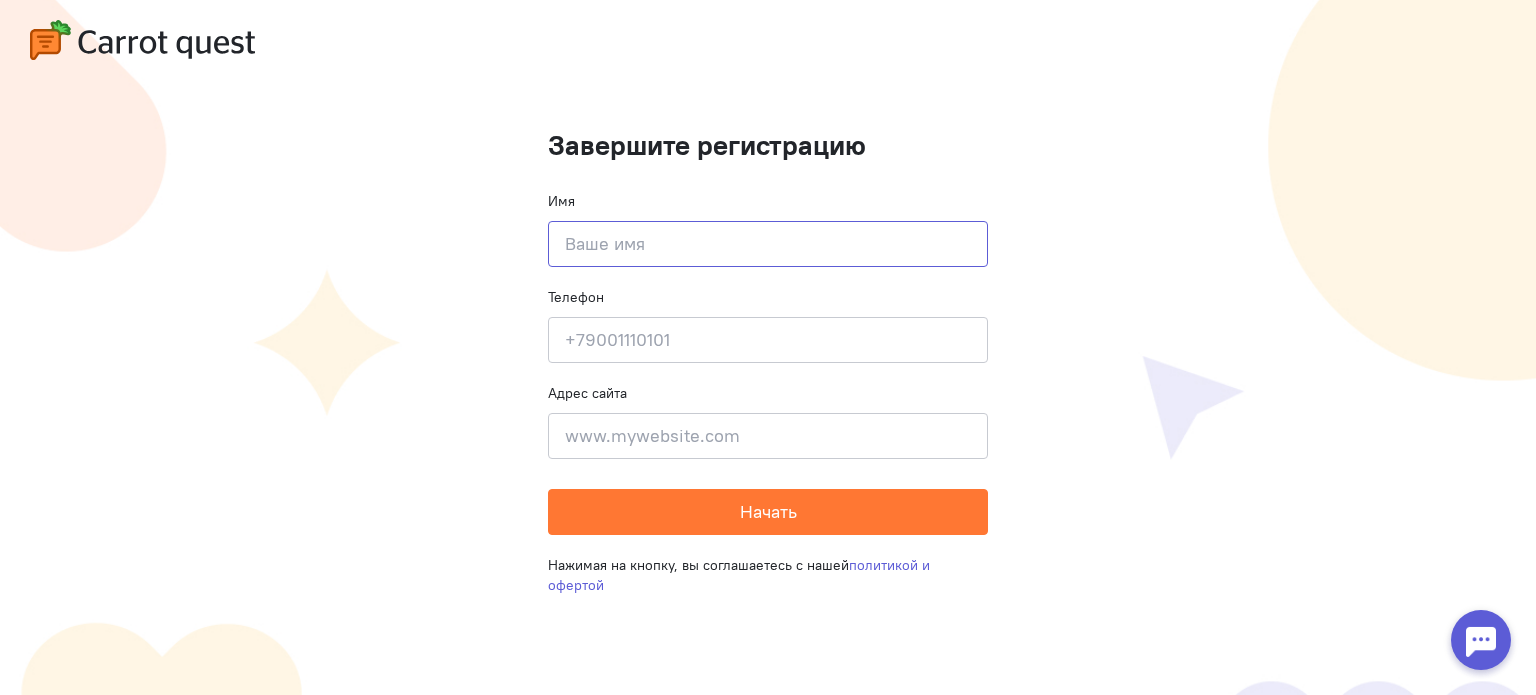 click at bounding box center [768, 244] 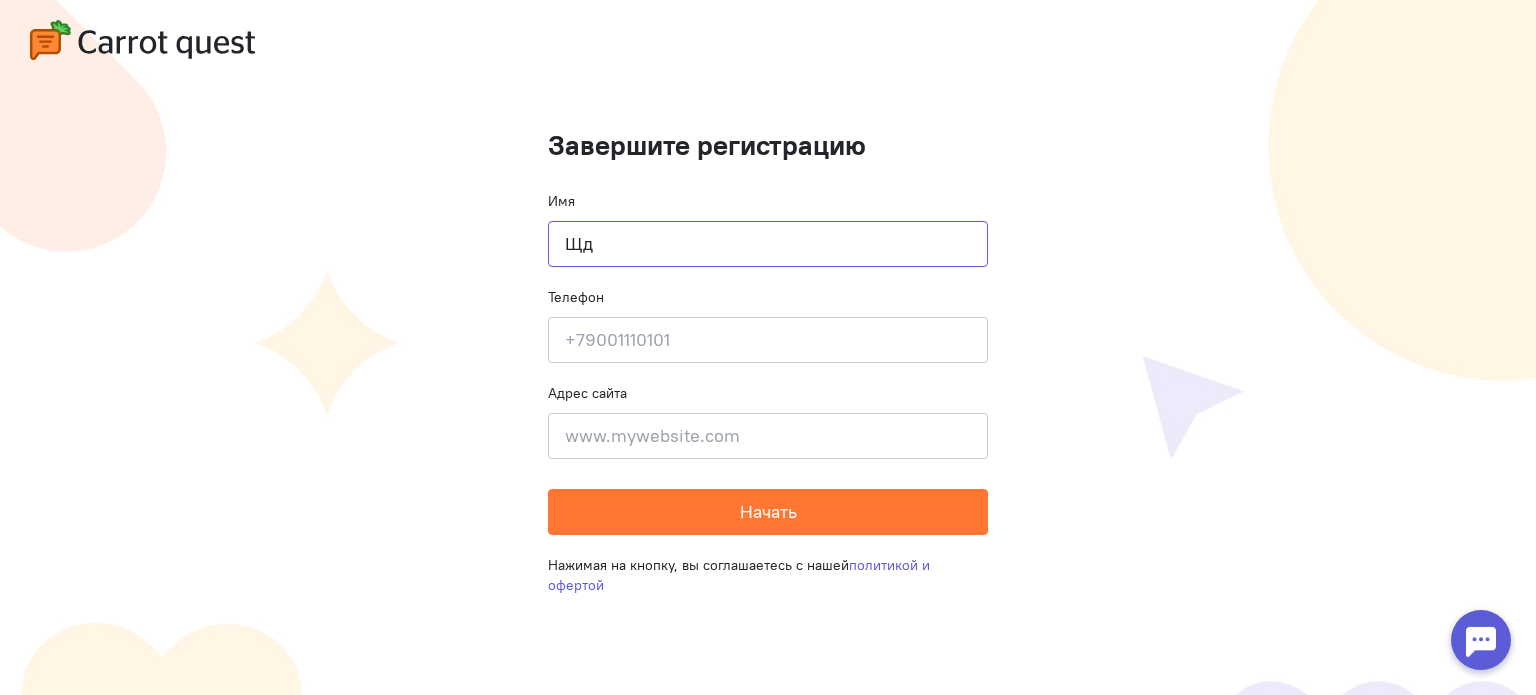 type on "Щ" 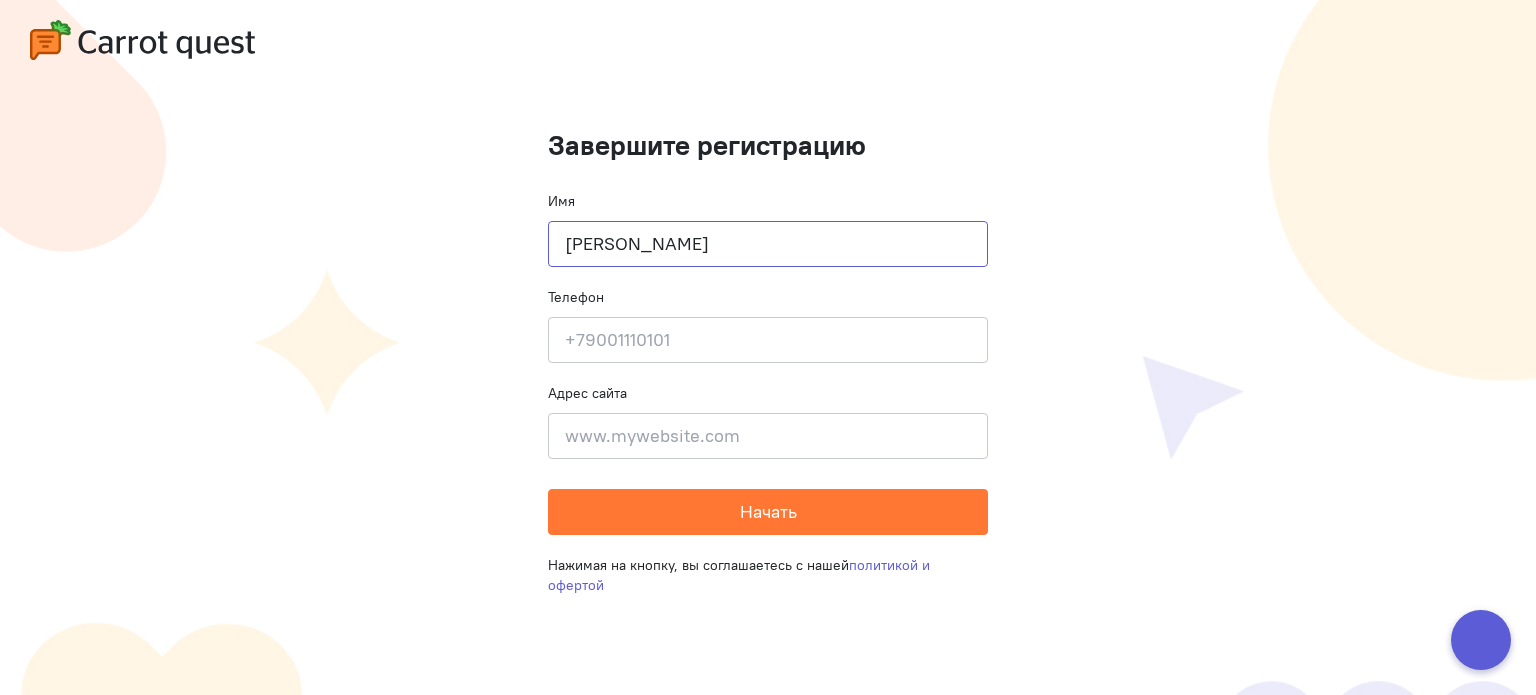type on "[PERSON_NAME]" 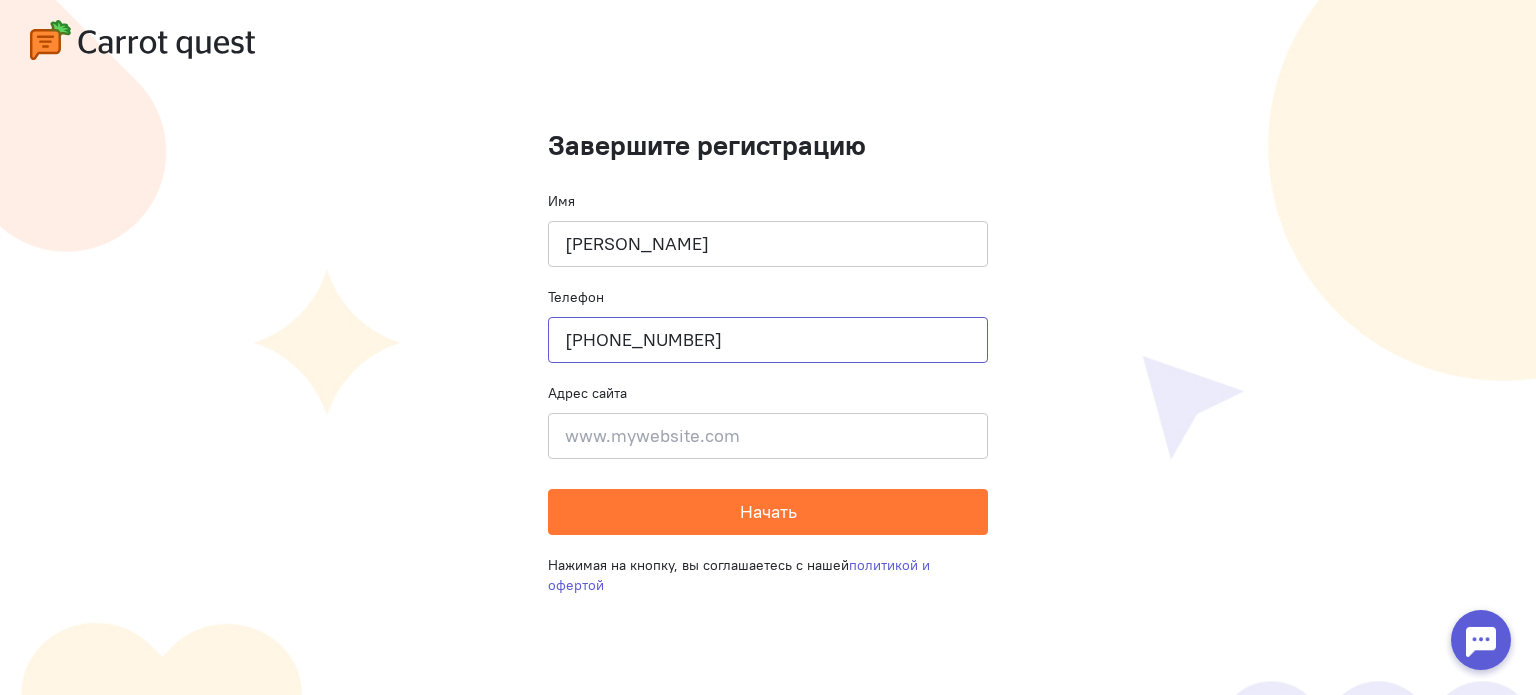 type on "[PHONE_NUMBER]" 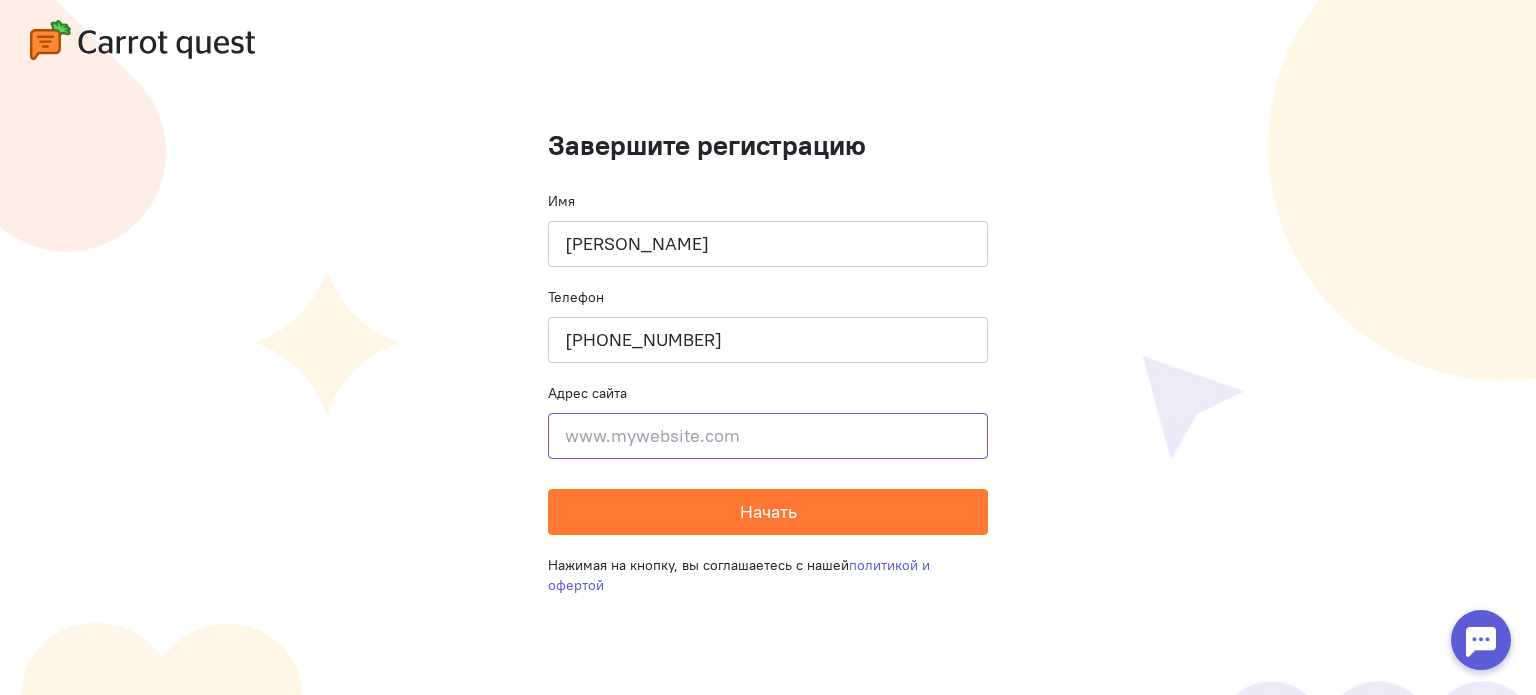 click 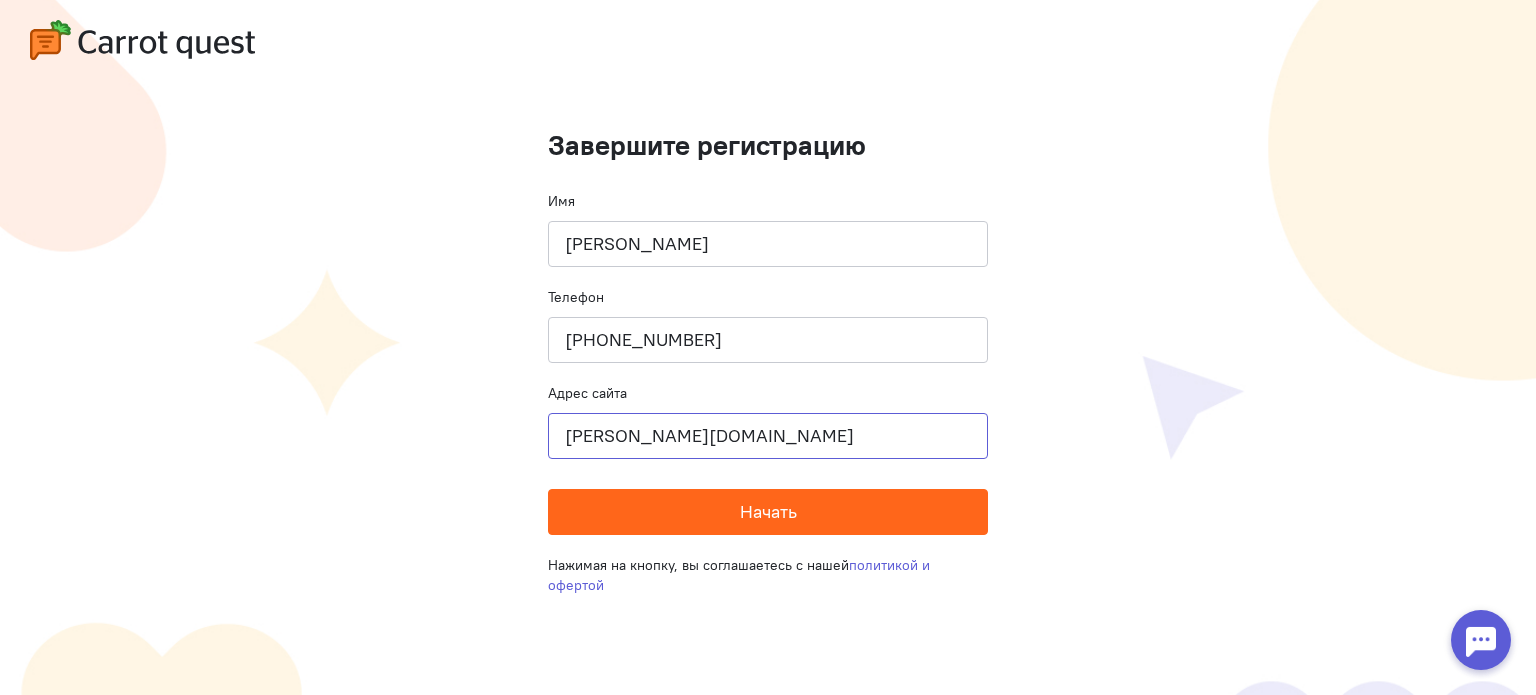 type on "[PERSON_NAME][DOMAIN_NAME]" 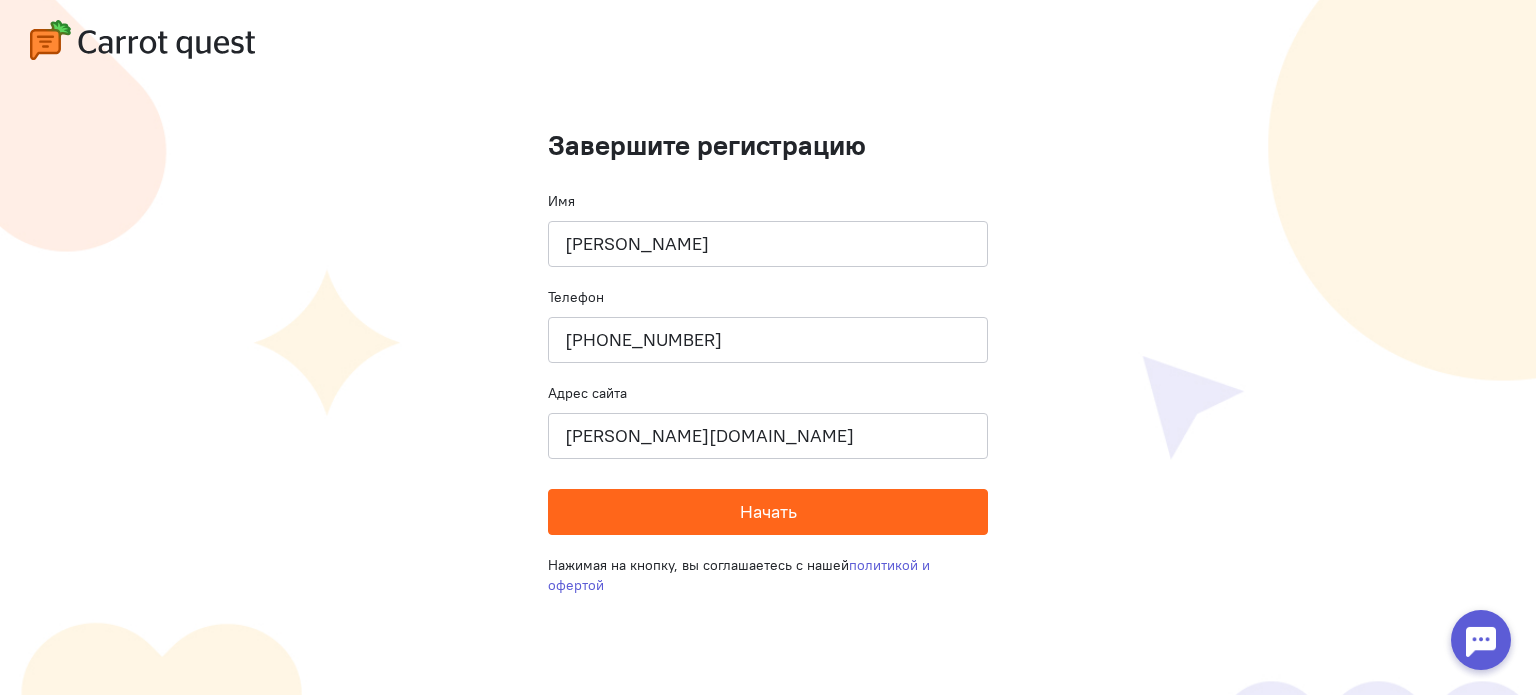 click on "Начать" at bounding box center (768, 512) 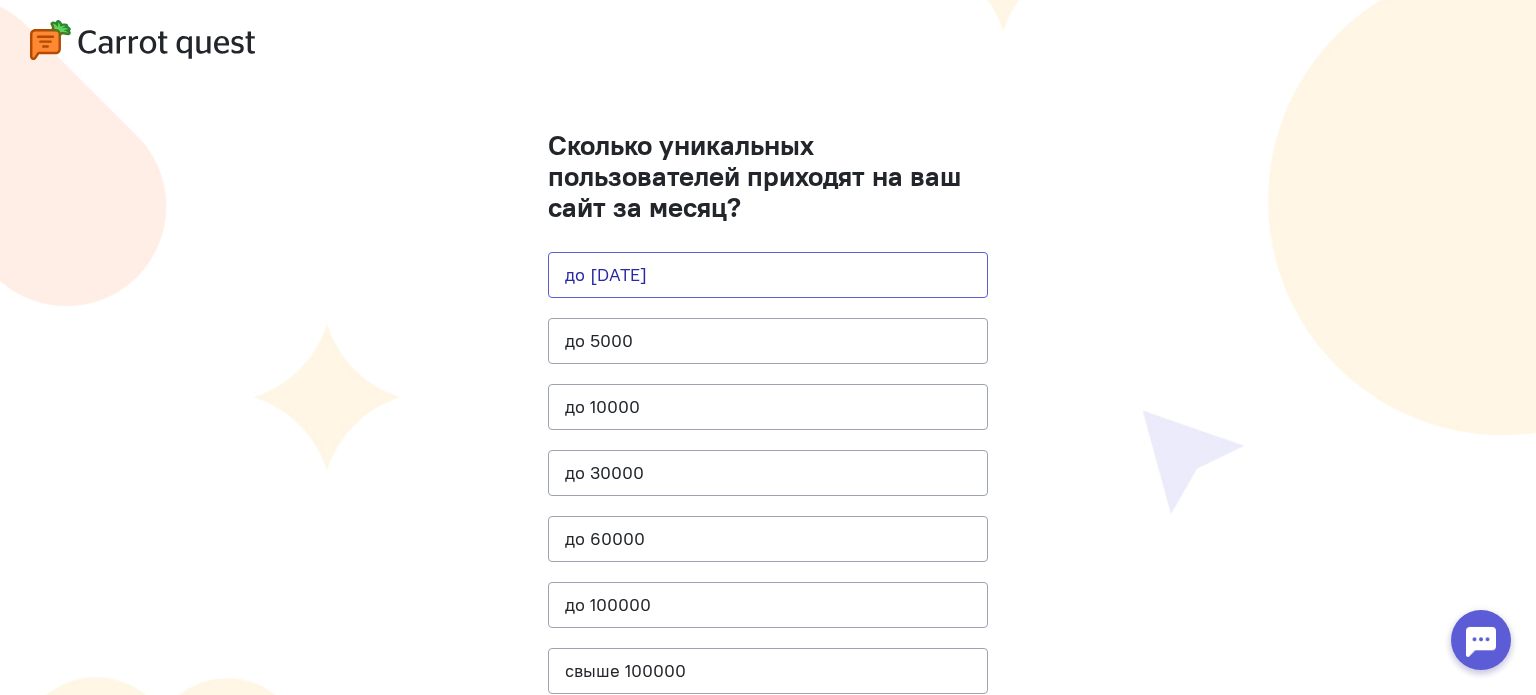 click on "до [DATE]" at bounding box center [768, 275] 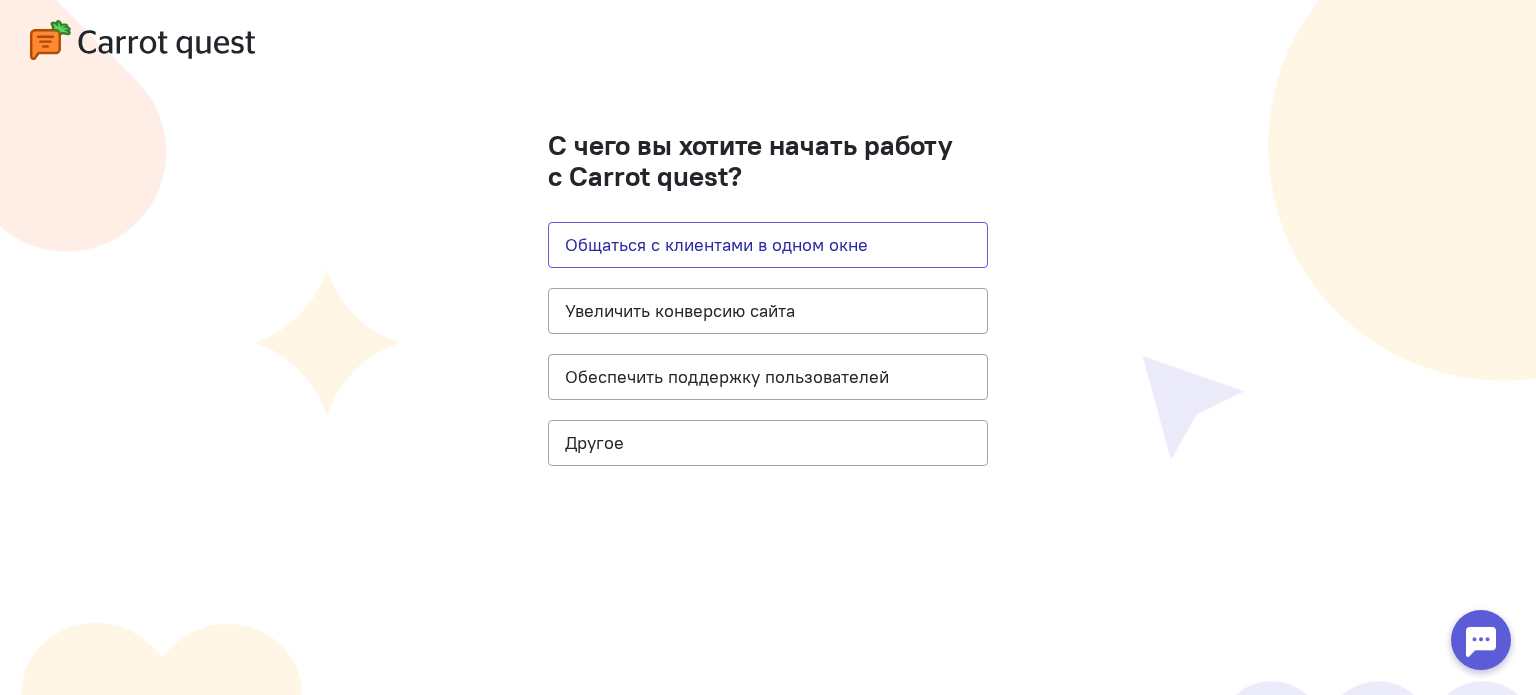 click on "Общаться с клиентами в одном окне" at bounding box center (768, 245) 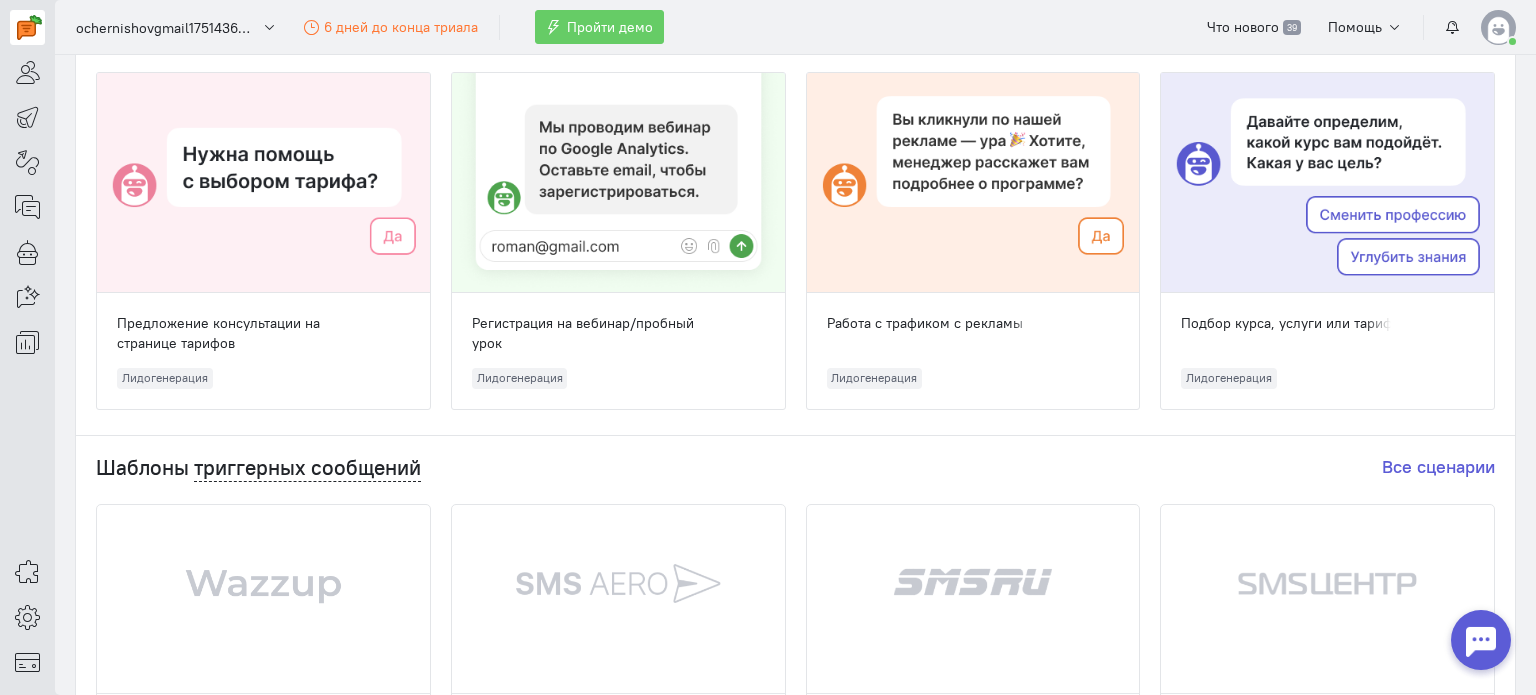 scroll, scrollTop: 0, scrollLeft: 0, axis: both 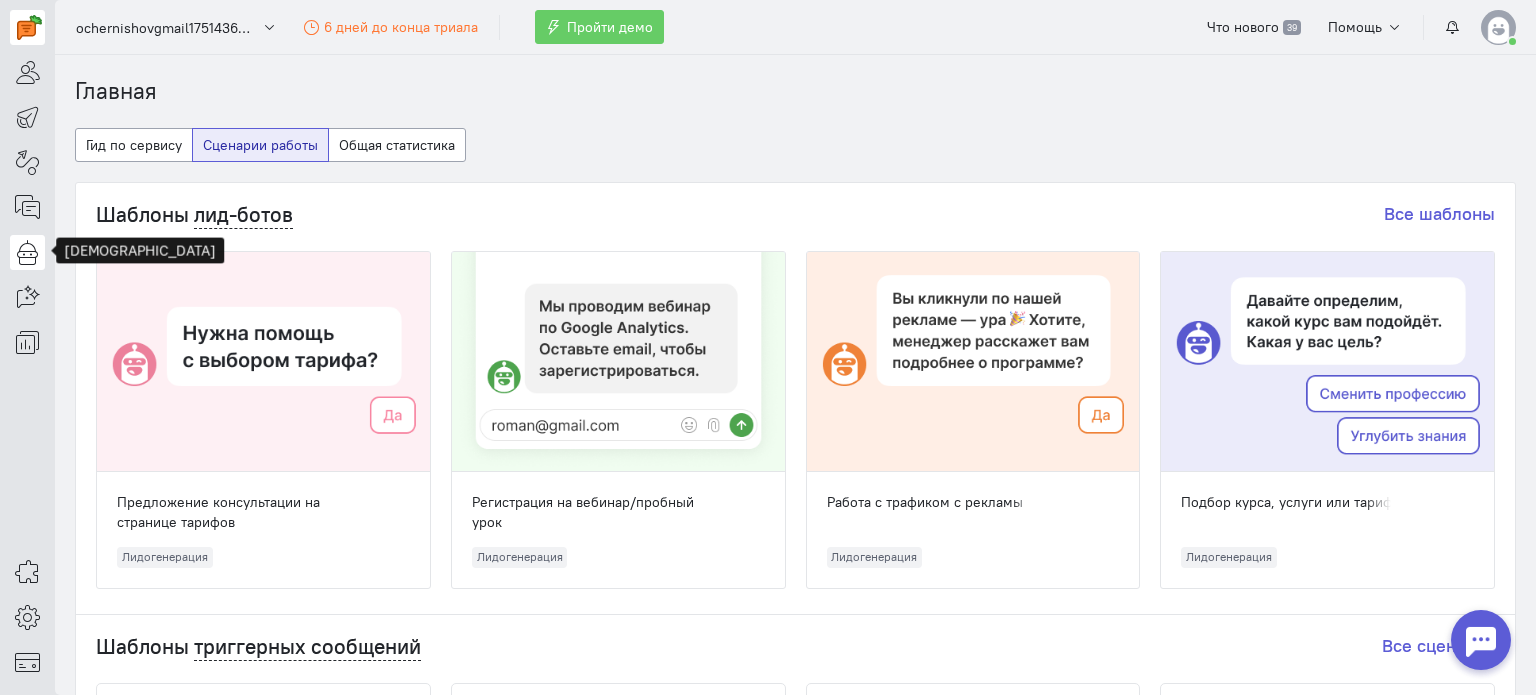click at bounding box center [27, 252] 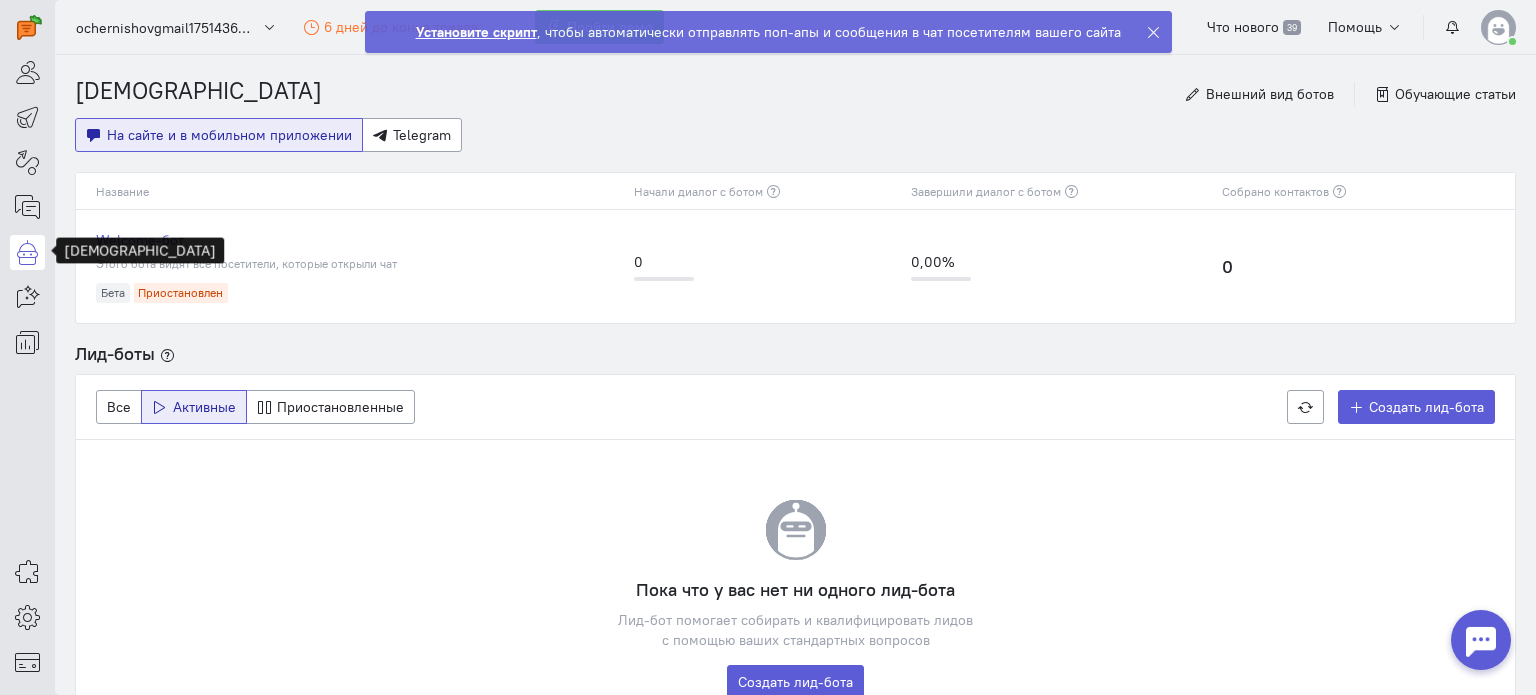 scroll, scrollTop: 106, scrollLeft: 0, axis: vertical 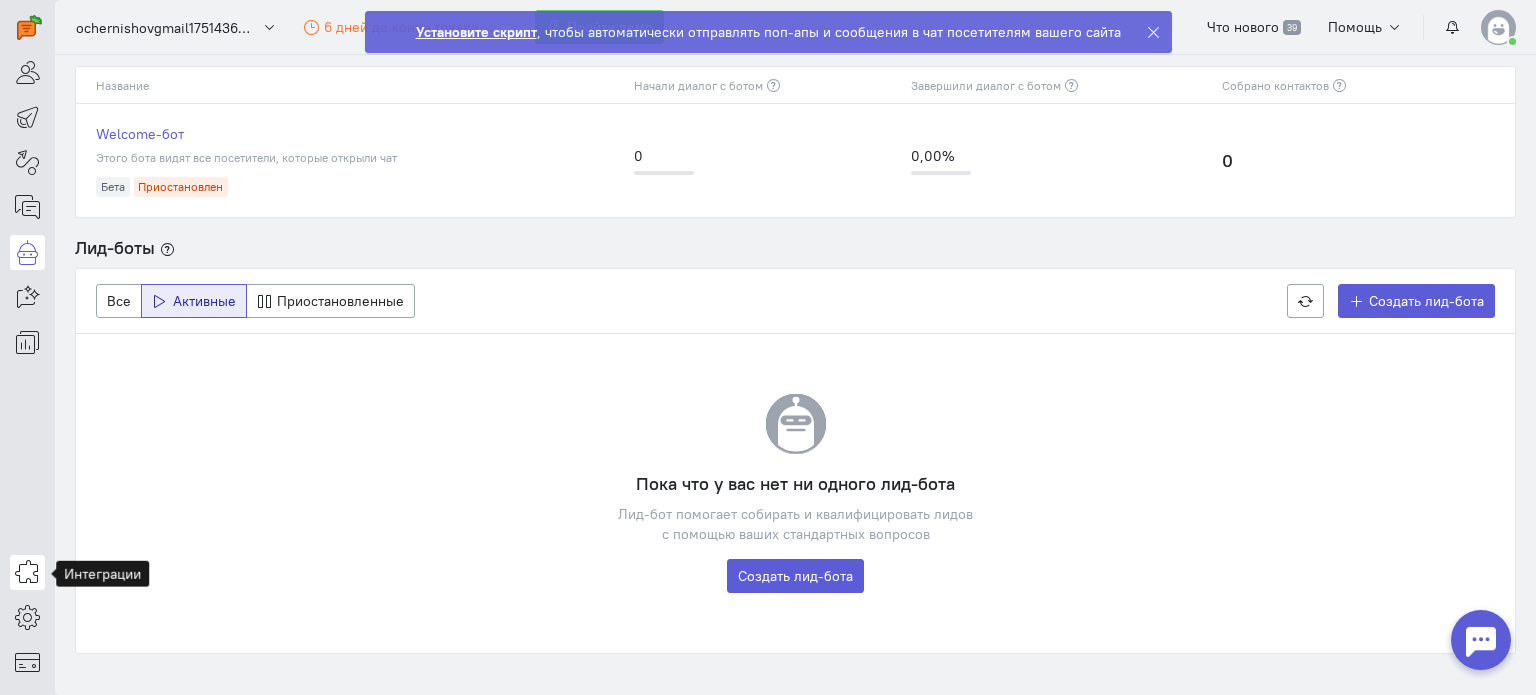 click at bounding box center [27, 572] 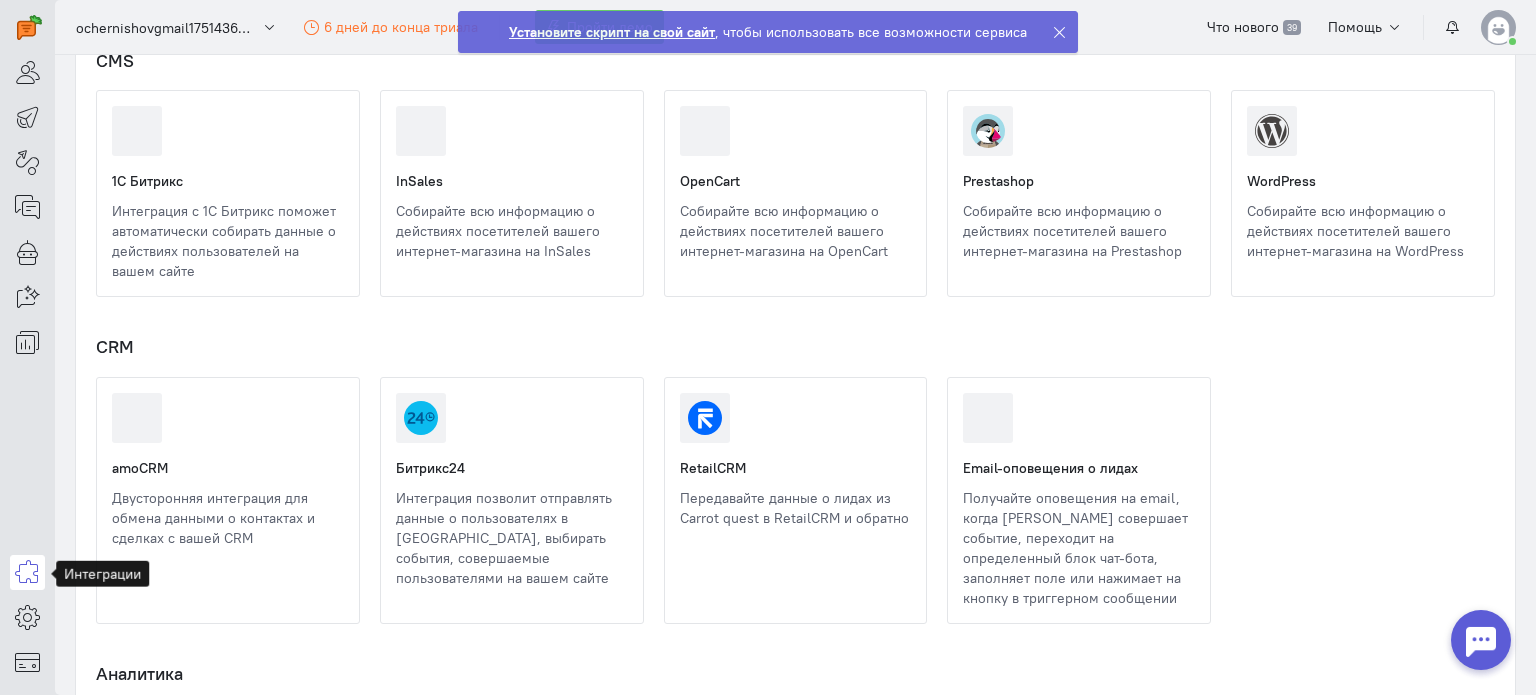 scroll, scrollTop: 944, scrollLeft: 0, axis: vertical 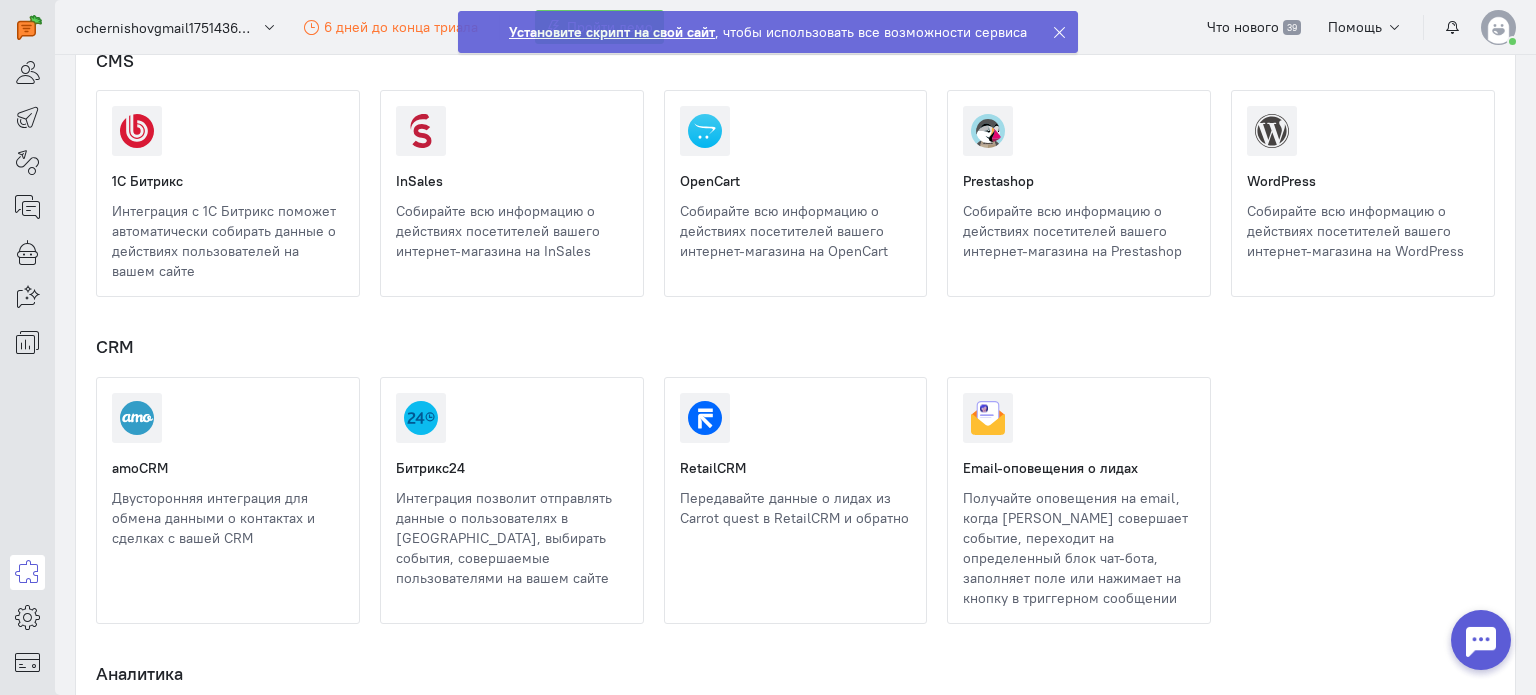 click 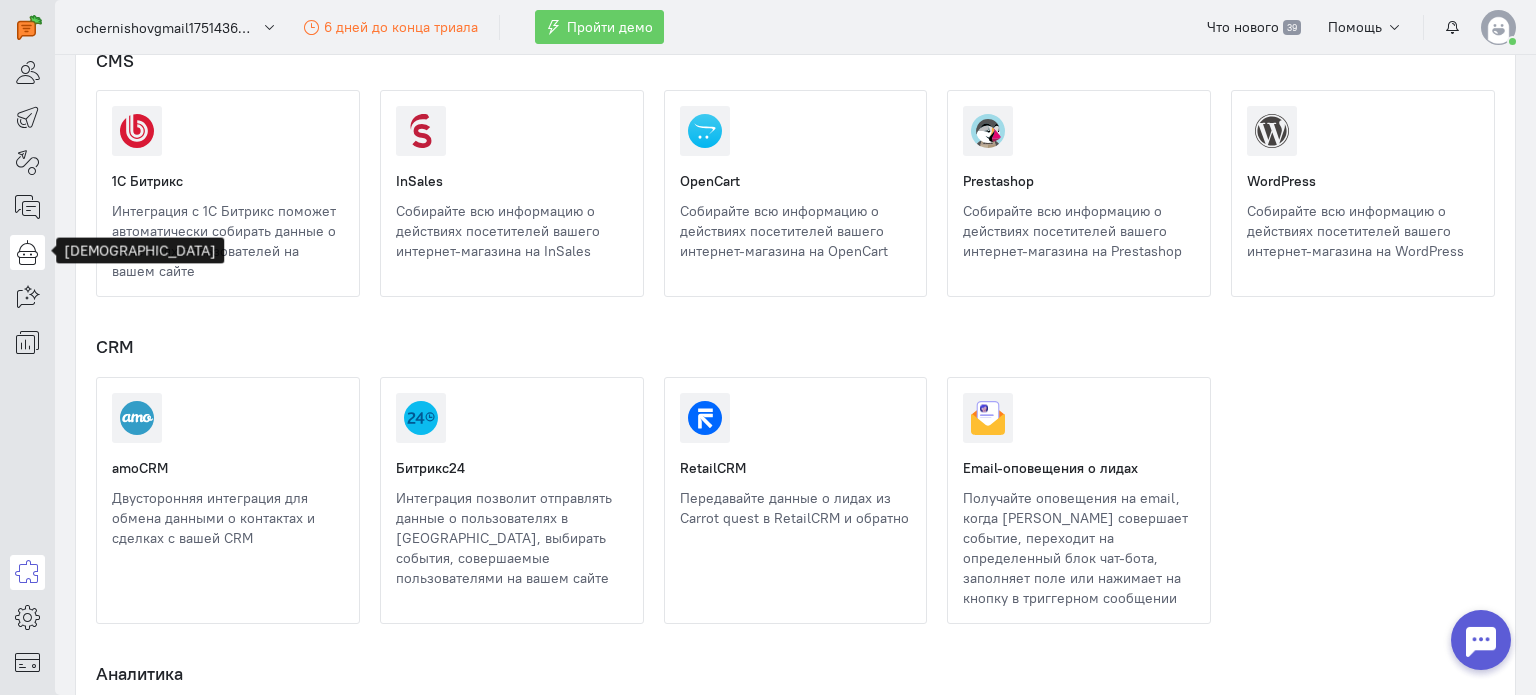 click at bounding box center (27, 252) 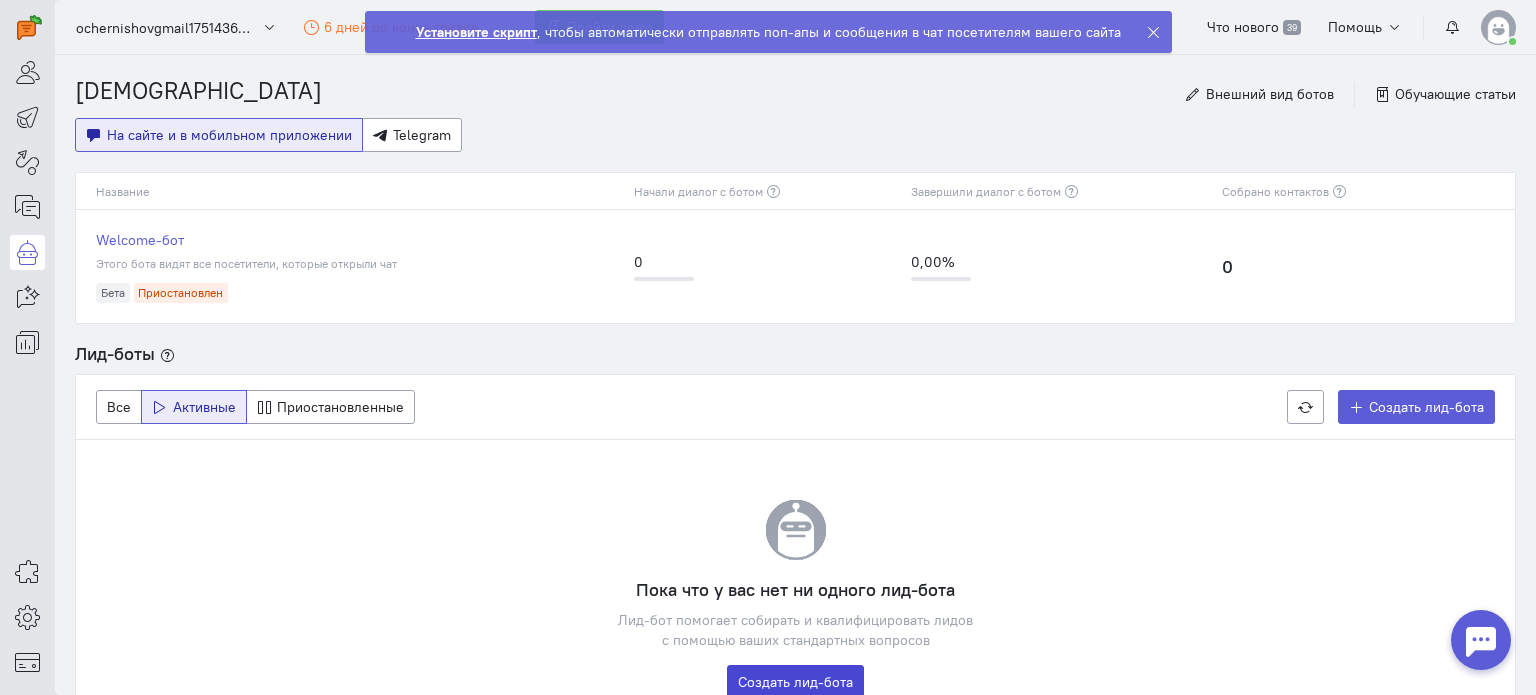click on "Создать лид-бота" at bounding box center [795, 682] 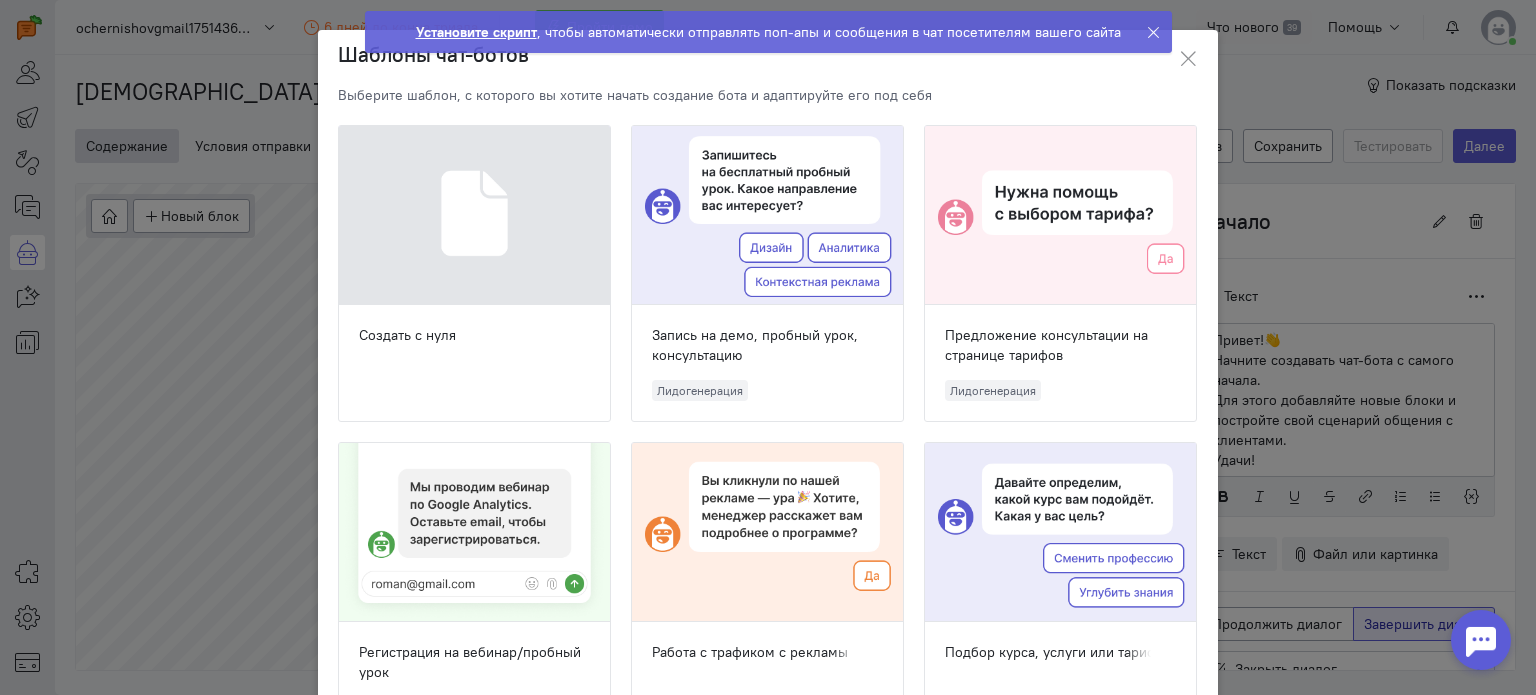 scroll, scrollTop: 73, scrollLeft: 0, axis: vertical 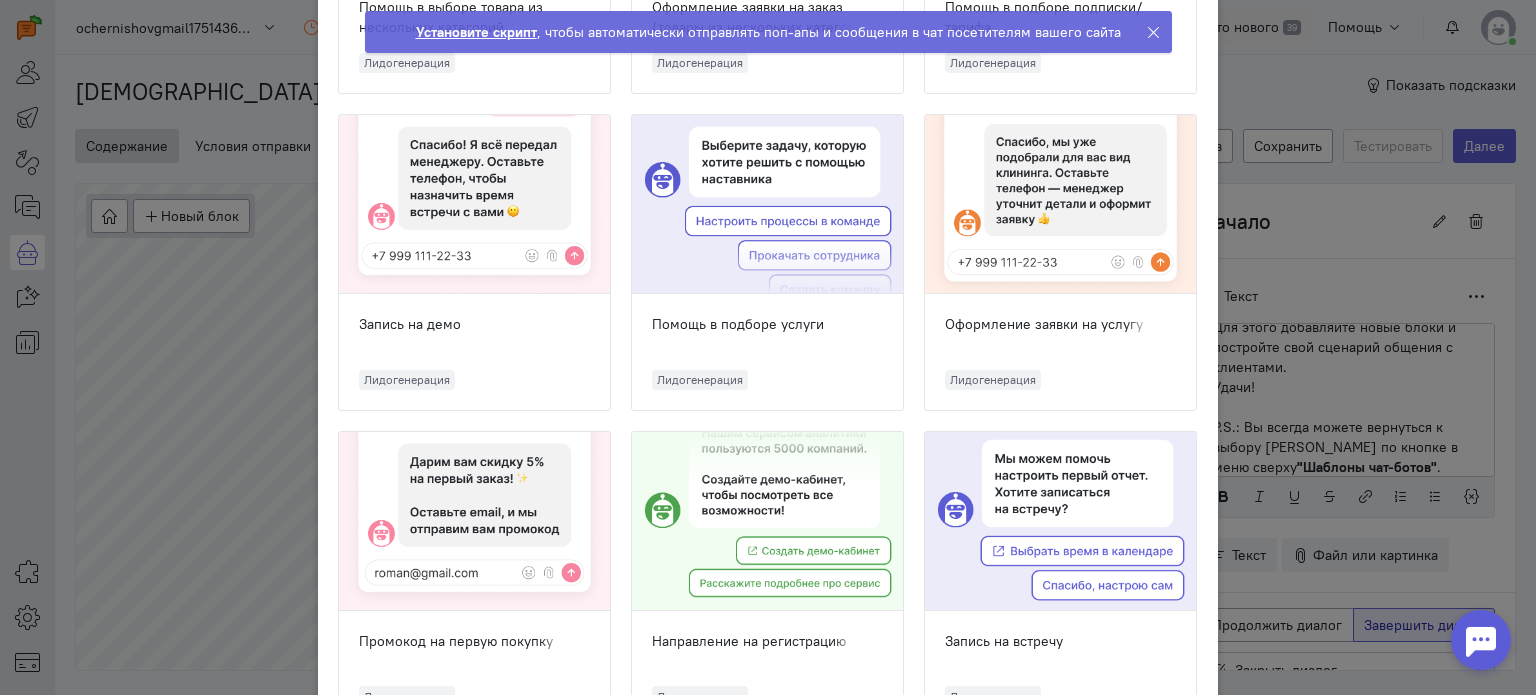 click 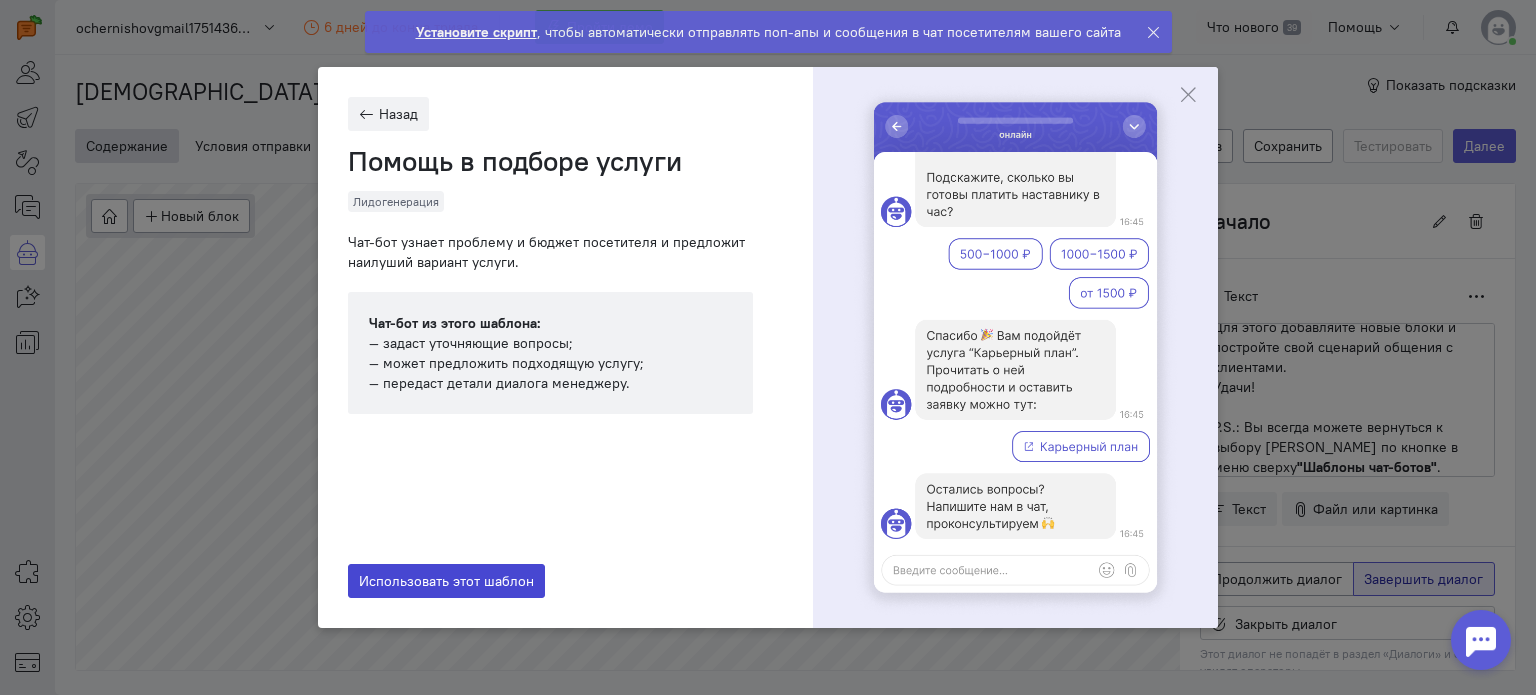 click on "Использовать этот шаблон" 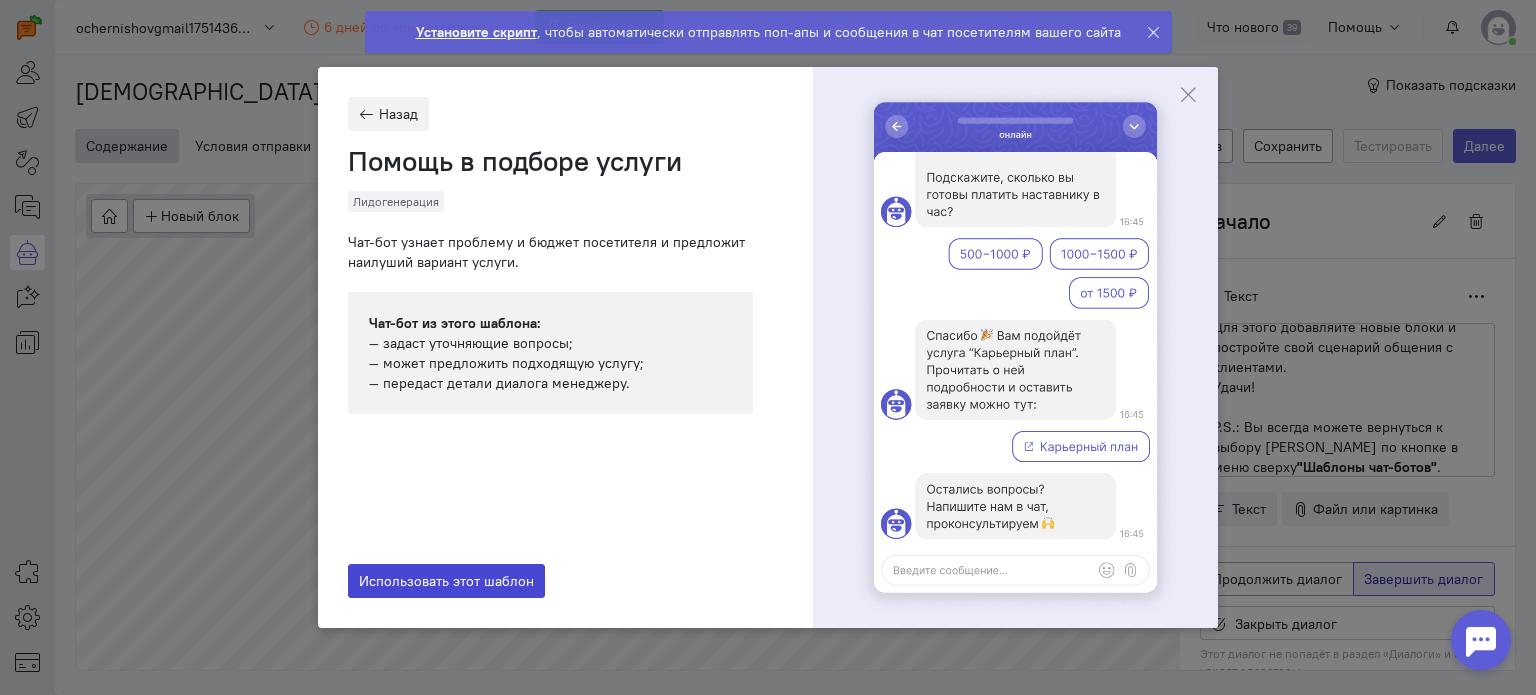 type on "Помощь в подборе услуги" 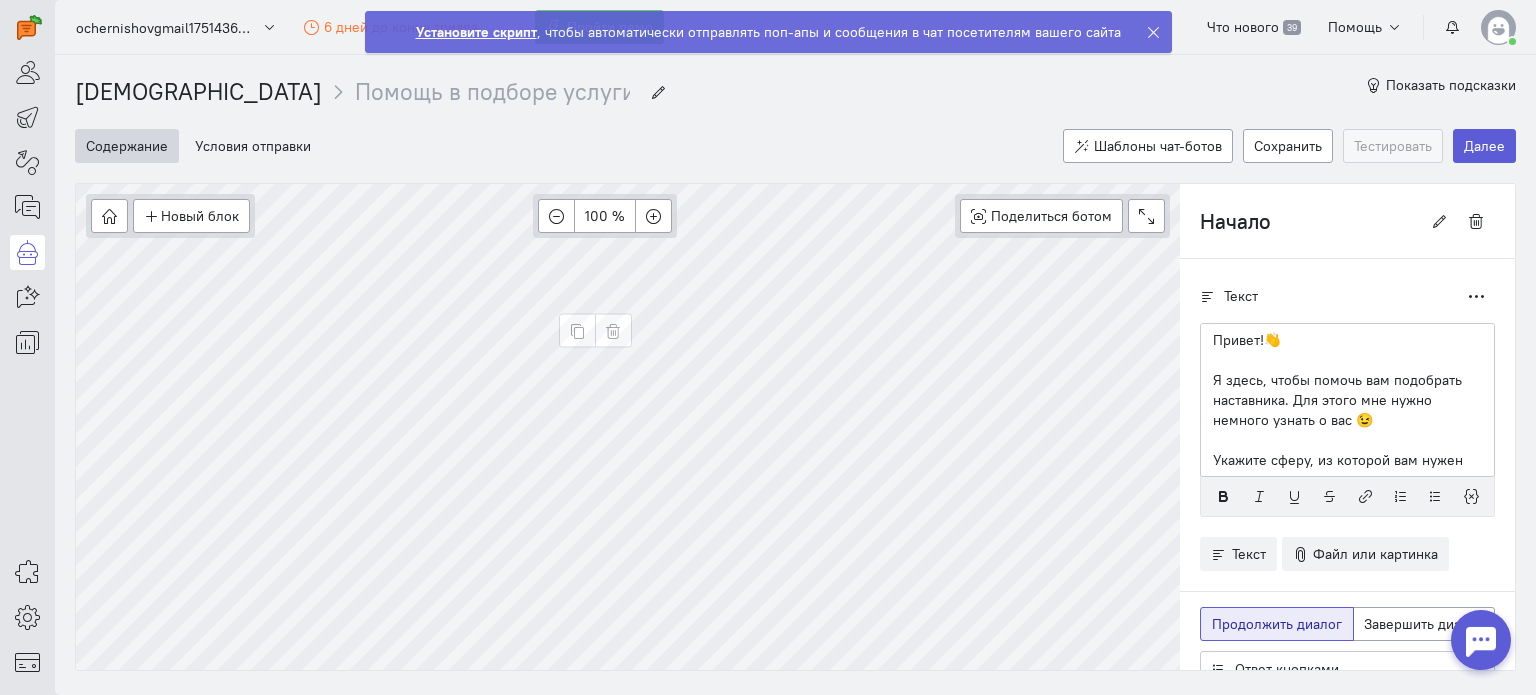 scroll, scrollTop: 0, scrollLeft: 0, axis: both 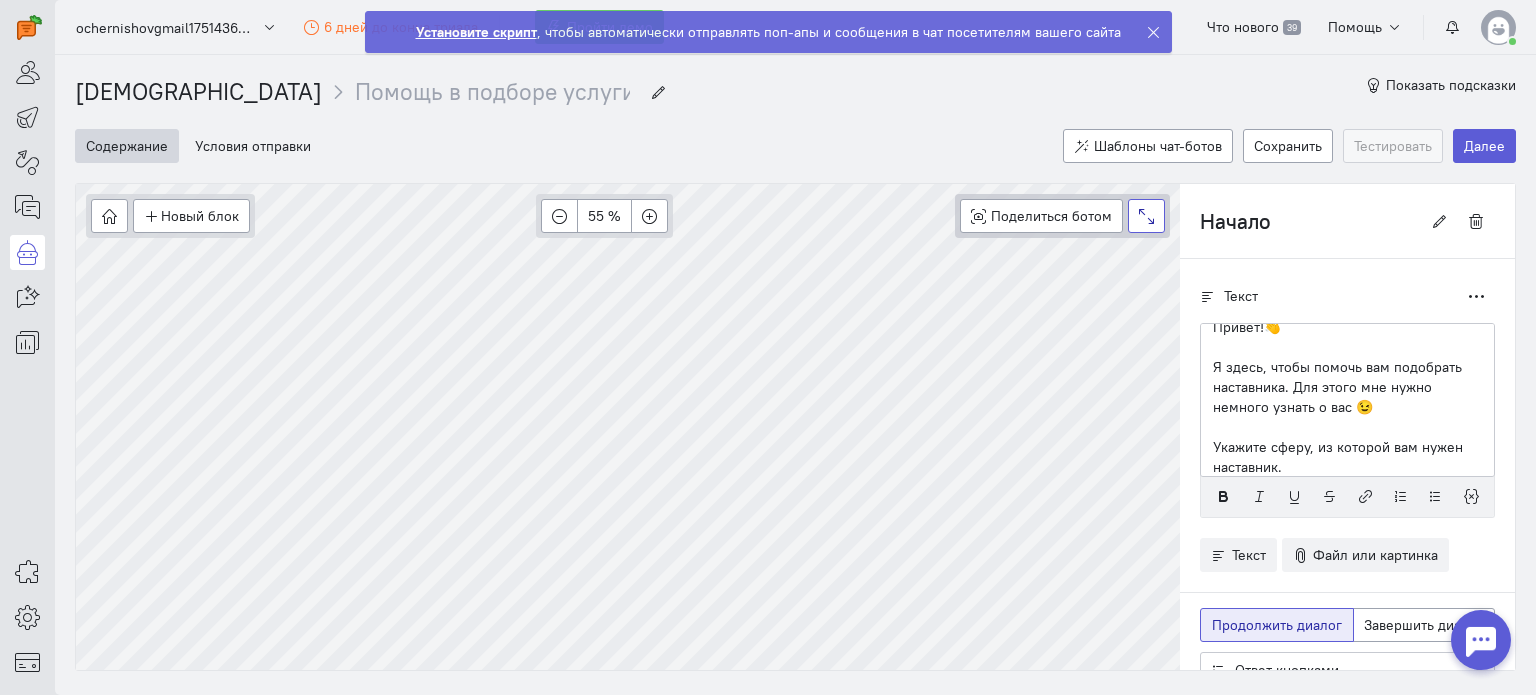 click at bounding box center (1146, 216) 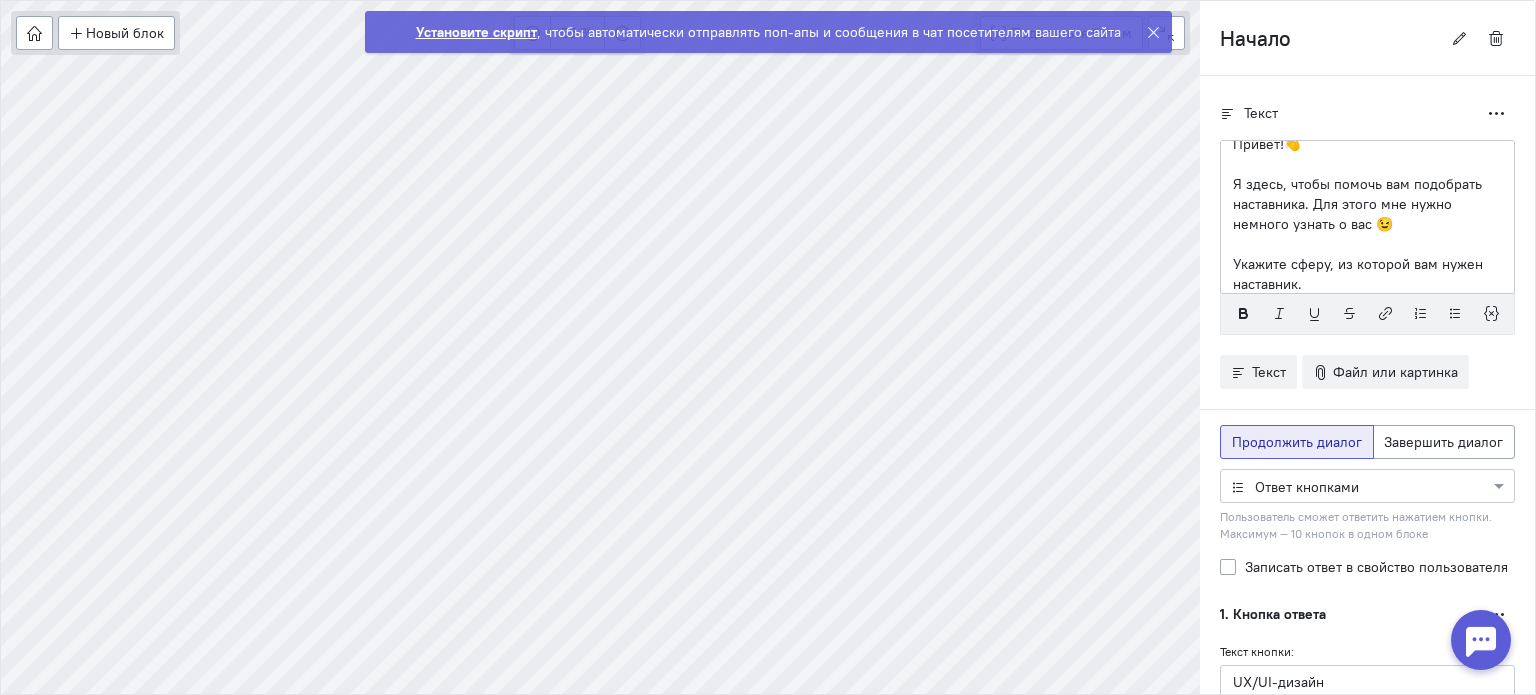 click 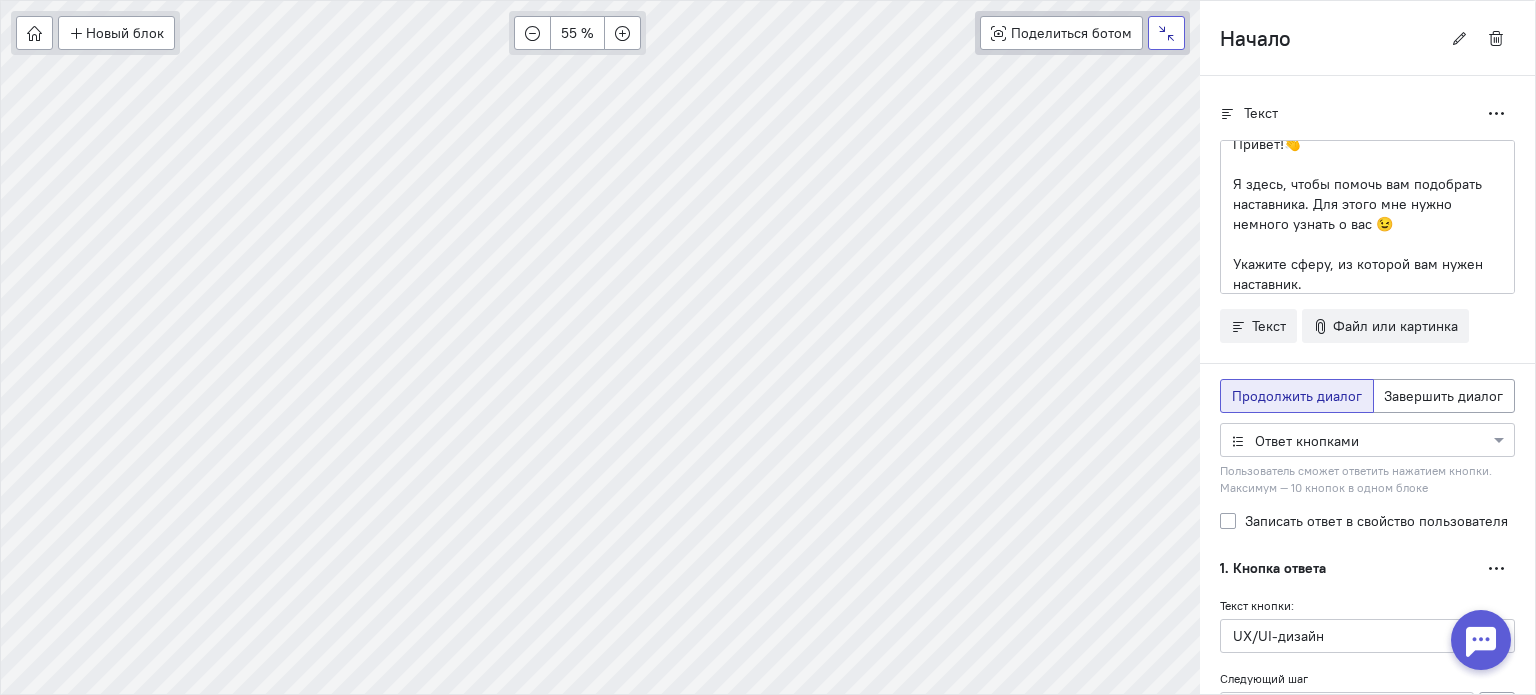 click at bounding box center (1166, 33) 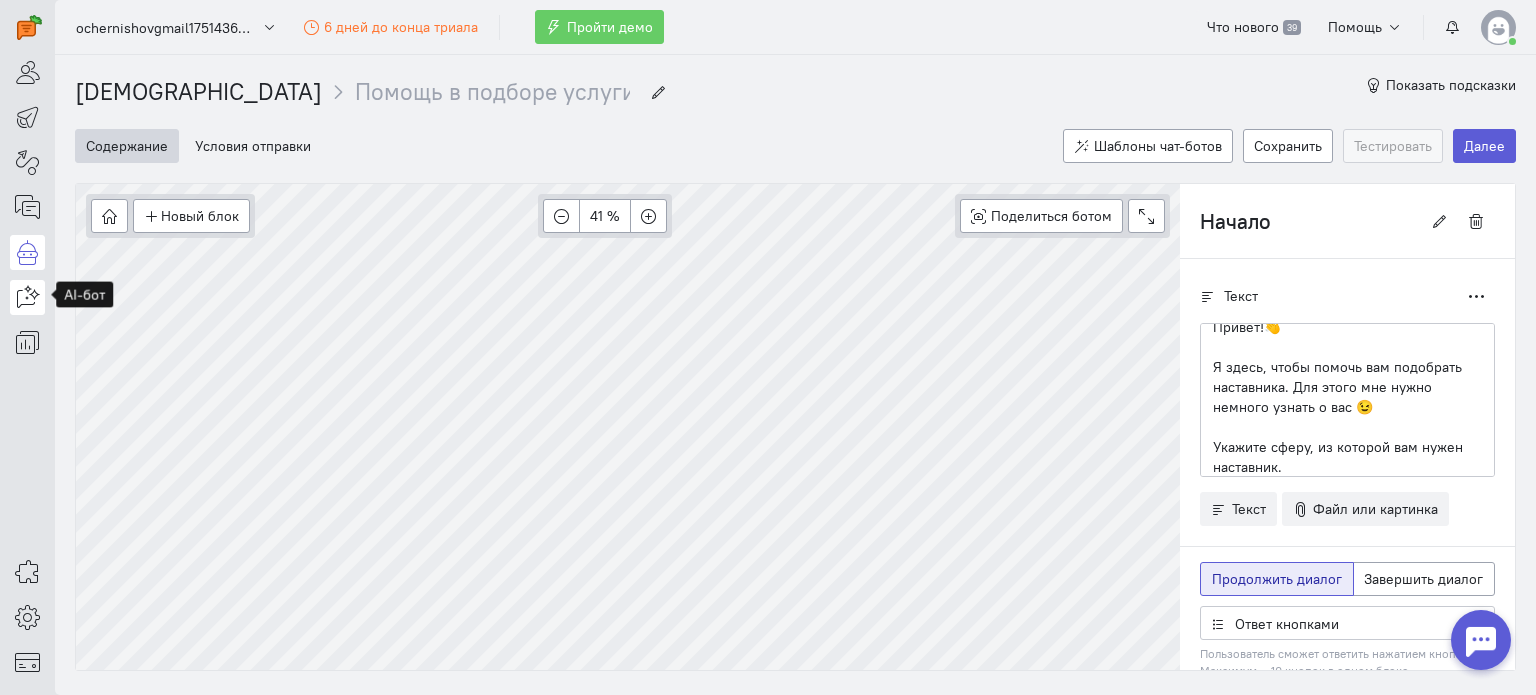 click at bounding box center [27, 297] 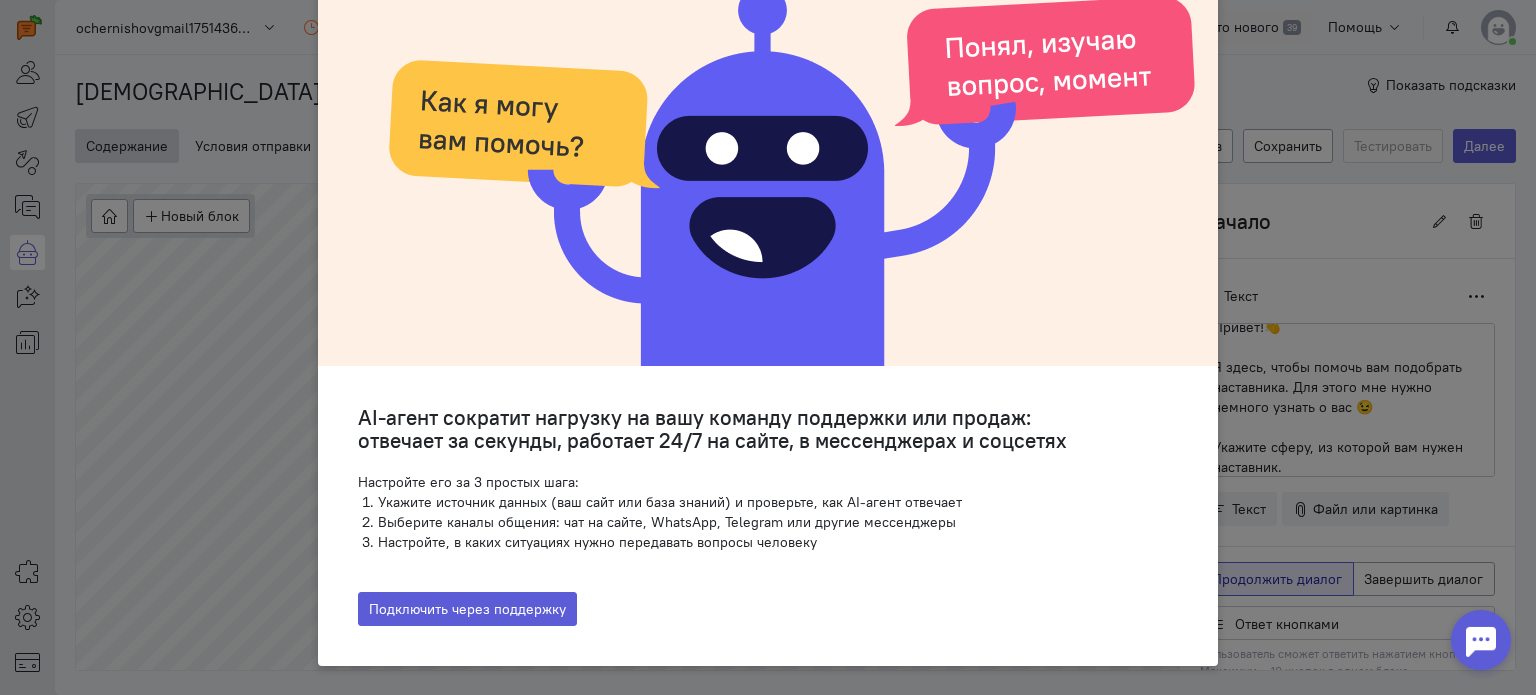 scroll, scrollTop: 0, scrollLeft: 0, axis: both 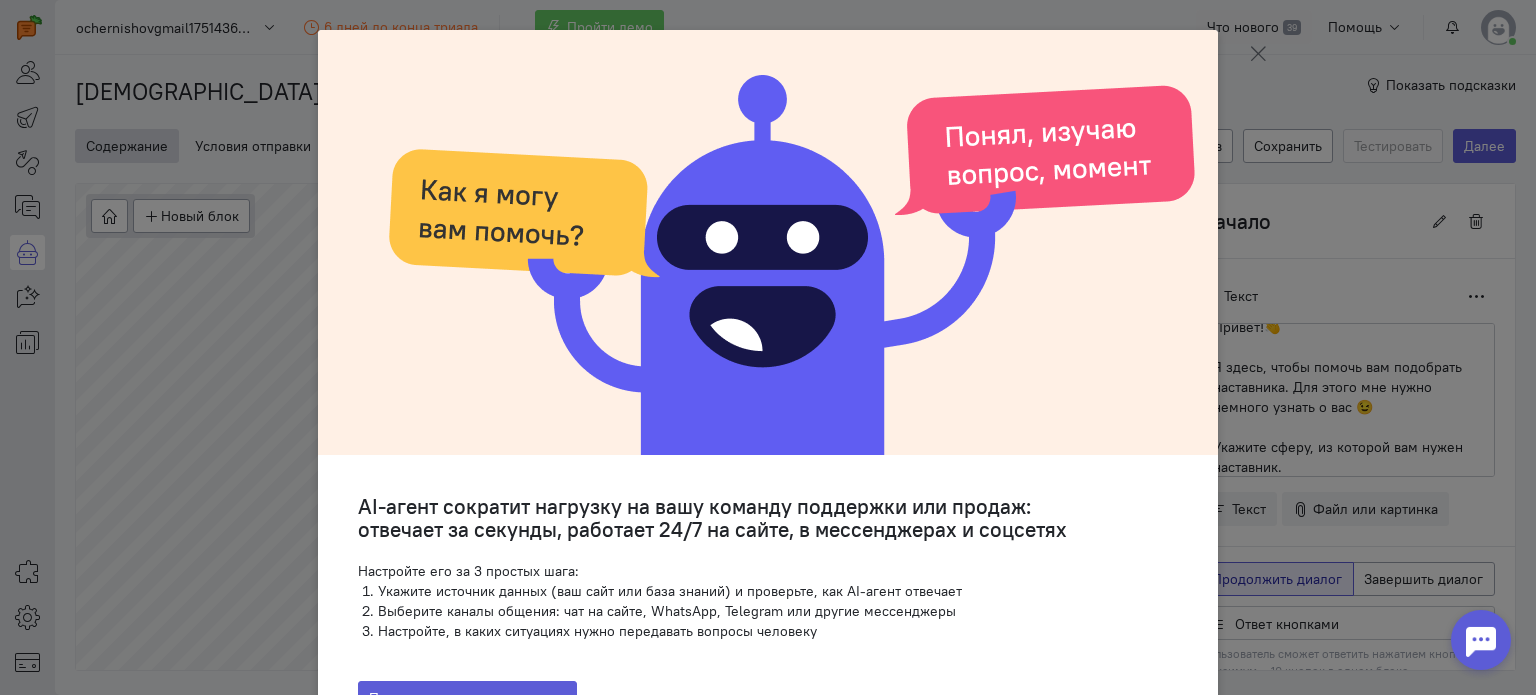 click 